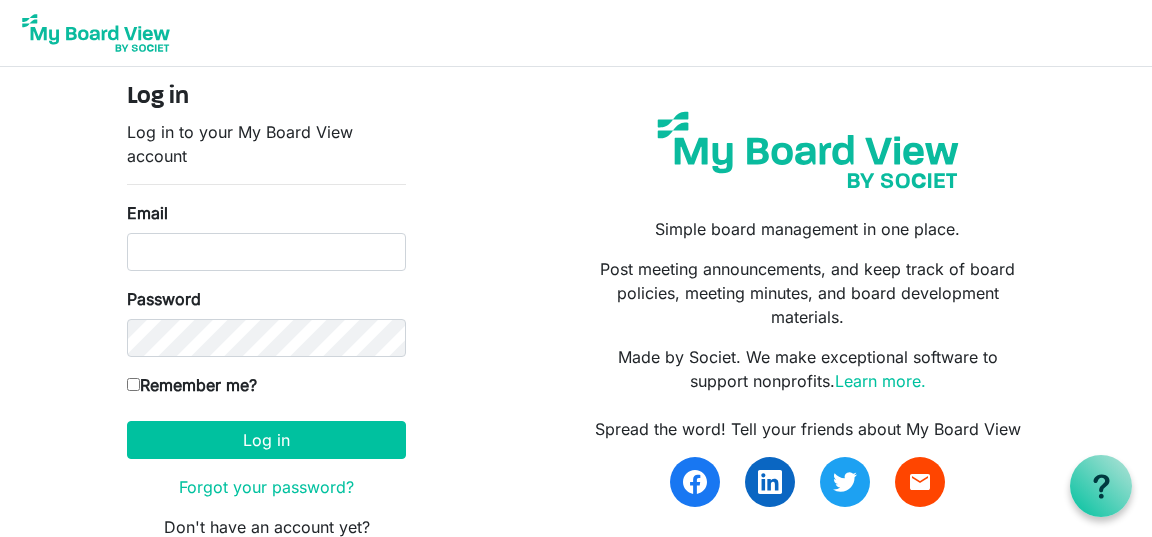 scroll, scrollTop: 0, scrollLeft: 0, axis: both 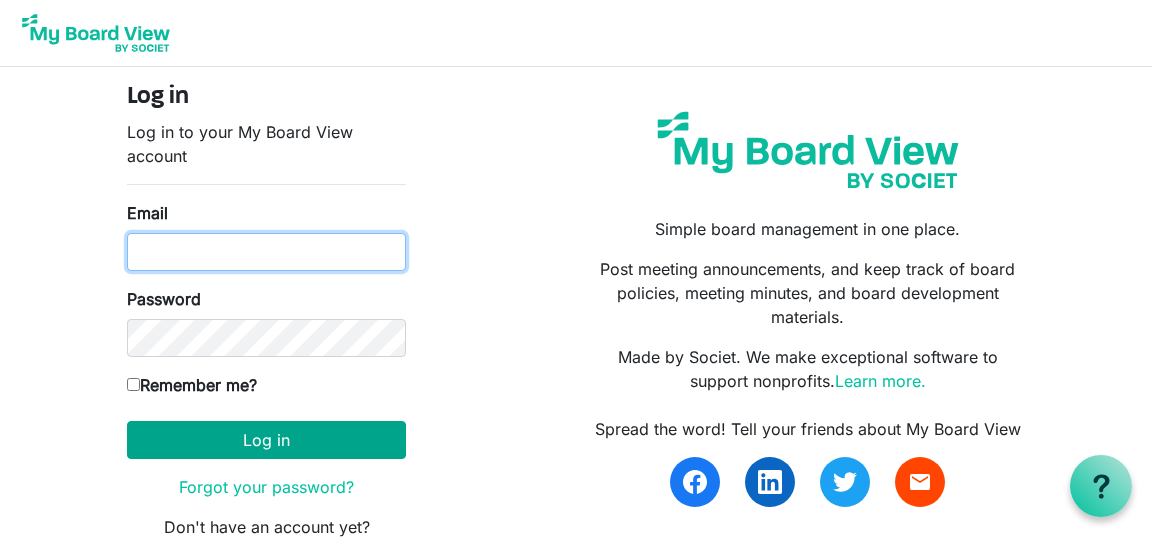 type on "kasey@[example.com]" 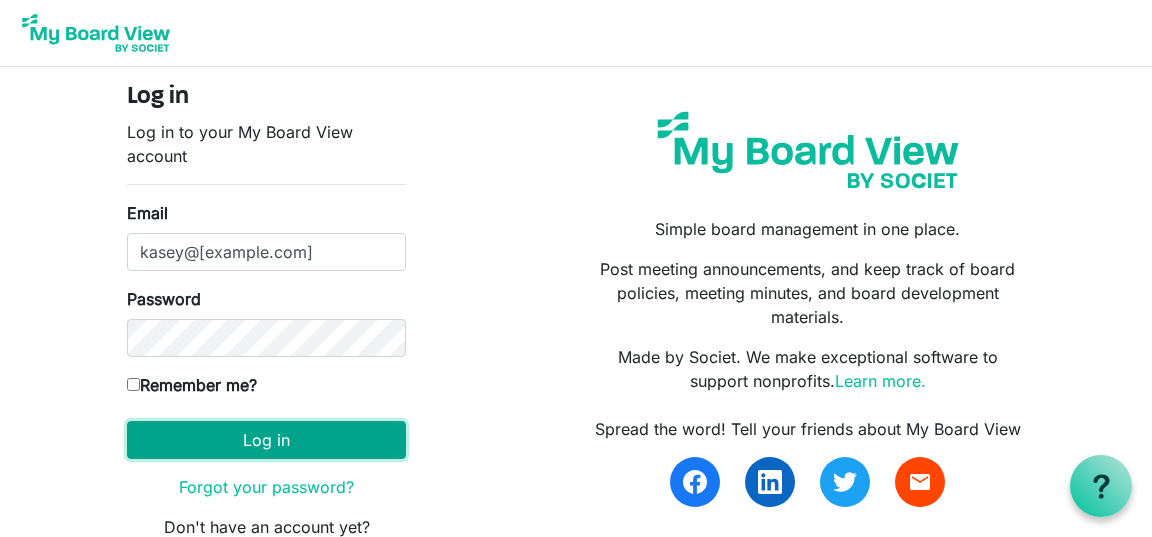 click on "Log in" at bounding box center [266, 440] 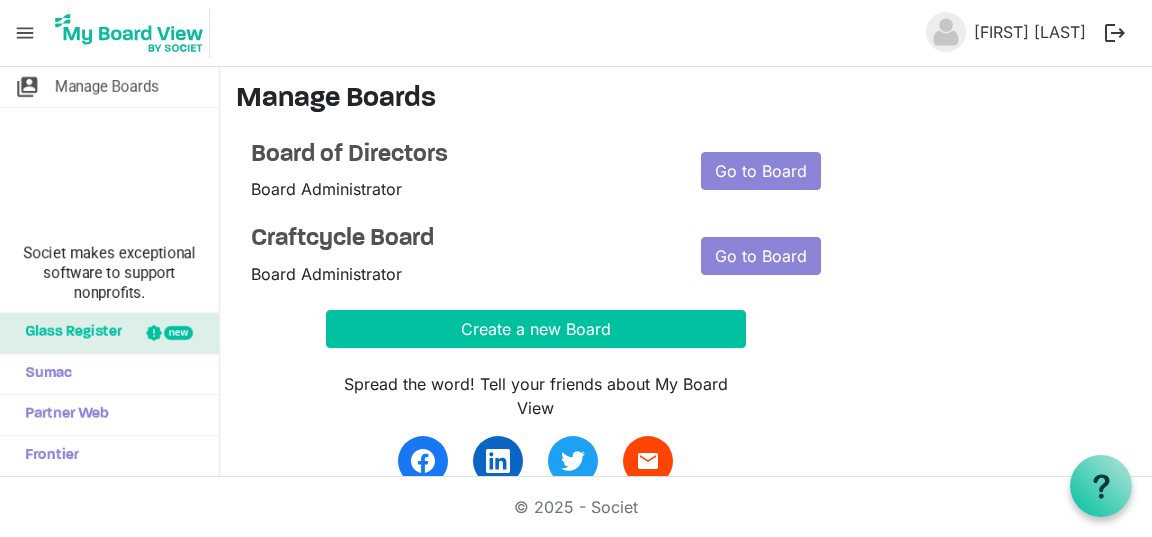 scroll, scrollTop: 0, scrollLeft: 0, axis: both 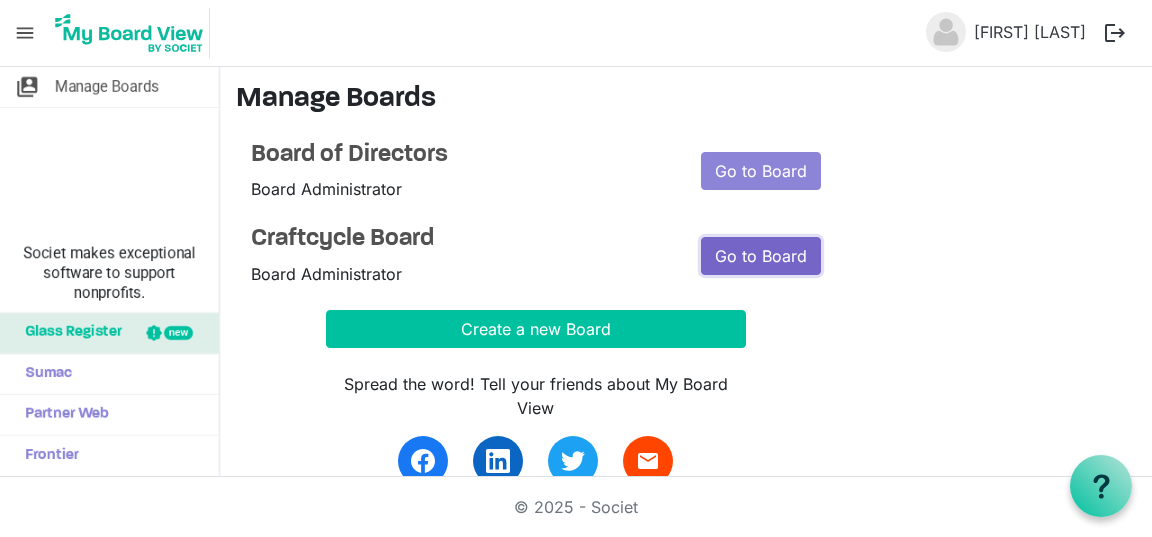 click on "Go to Board" at bounding box center (761, 256) 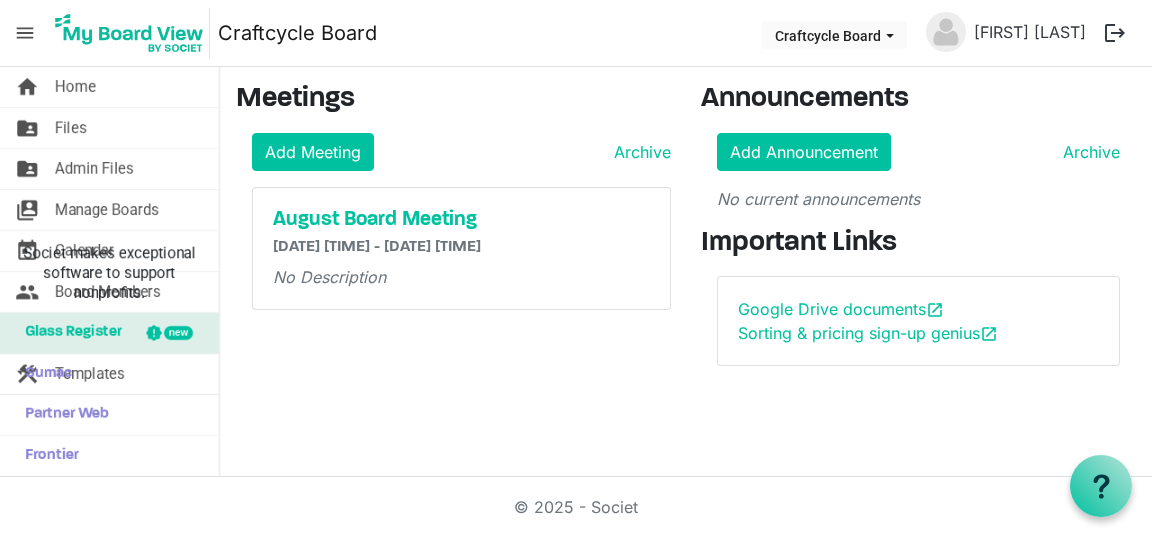 scroll, scrollTop: 0, scrollLeft: 0, axis: both 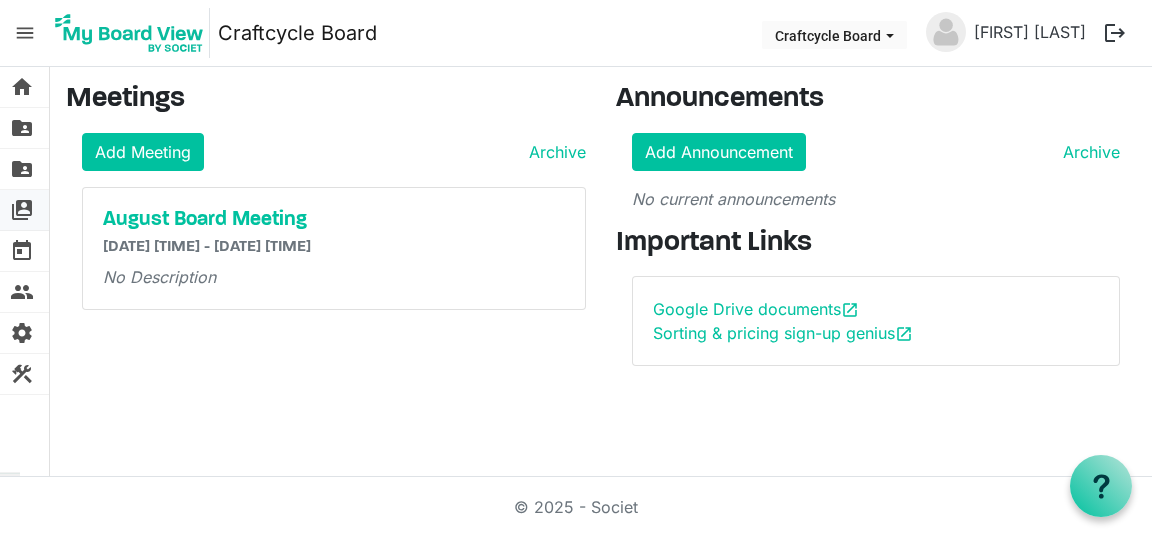 click on "switch_account" at bounding box center [22, 210] 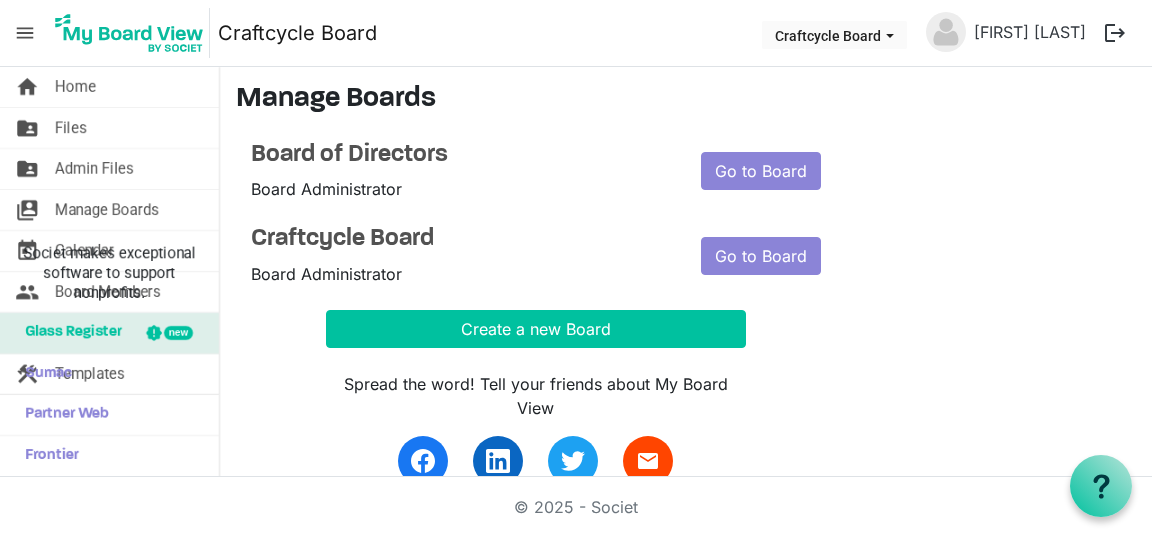 scroll, scrollTop: 0, scrollLeft: 0, axis: both 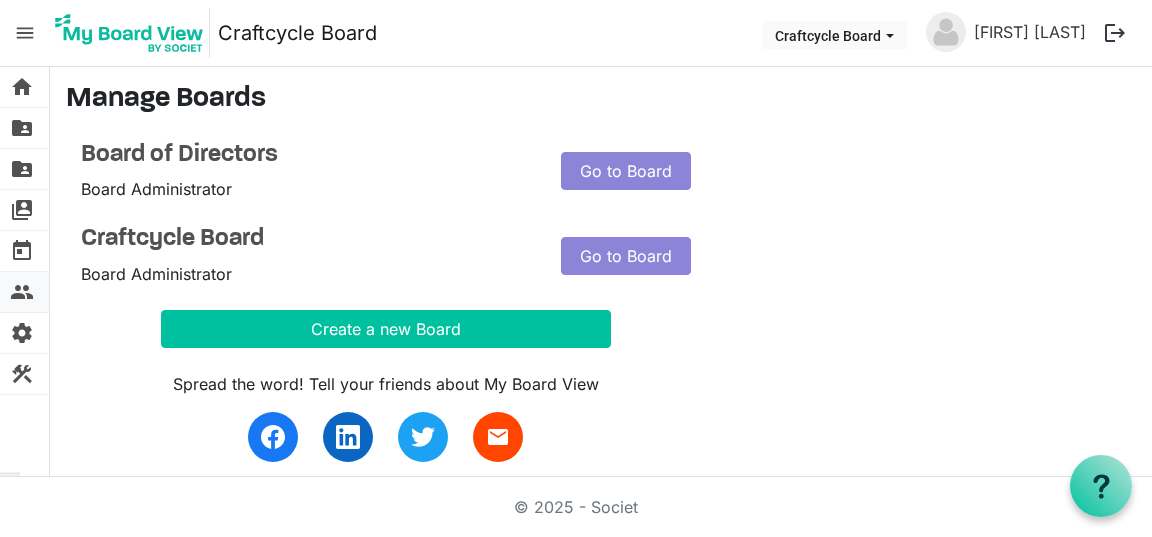 click on "people" at bounding box center (22, 292) 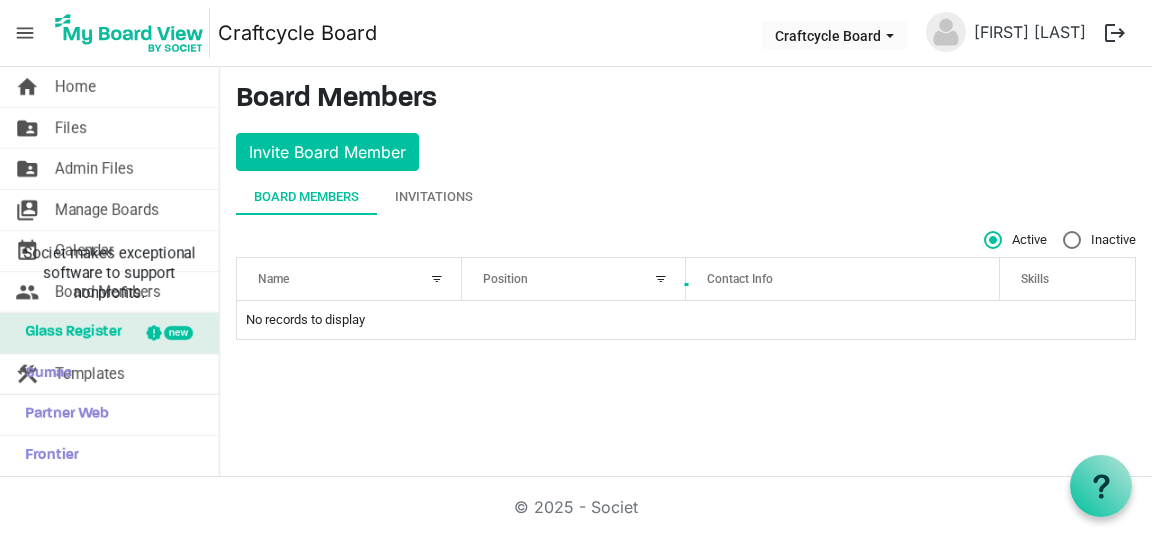 scroll, scrollTop: 0, scrollLeft: 0, axis: both 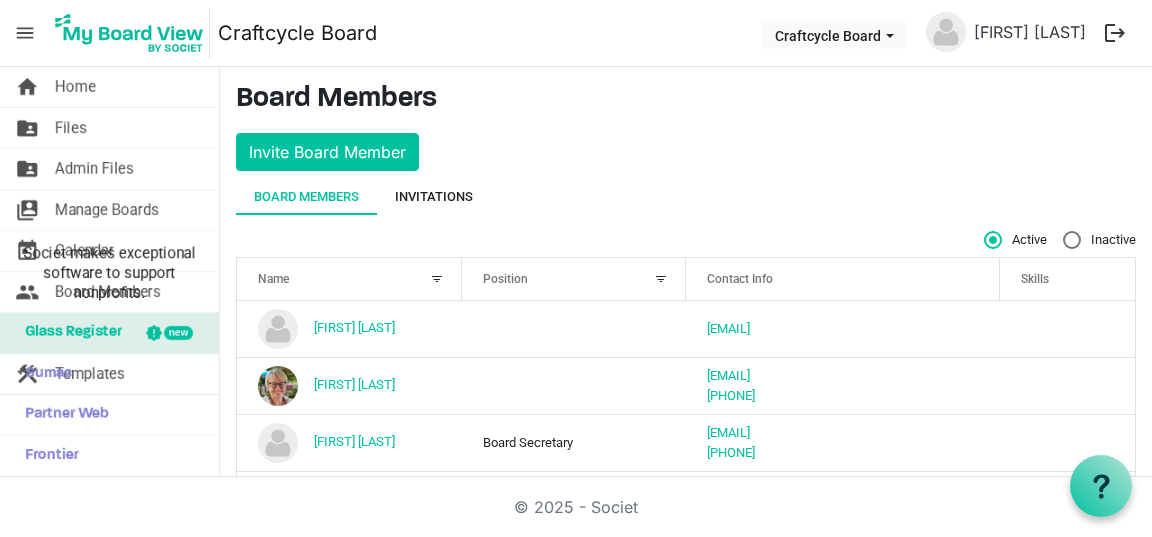 click on "Invitations" at bounding box center [434, 197] 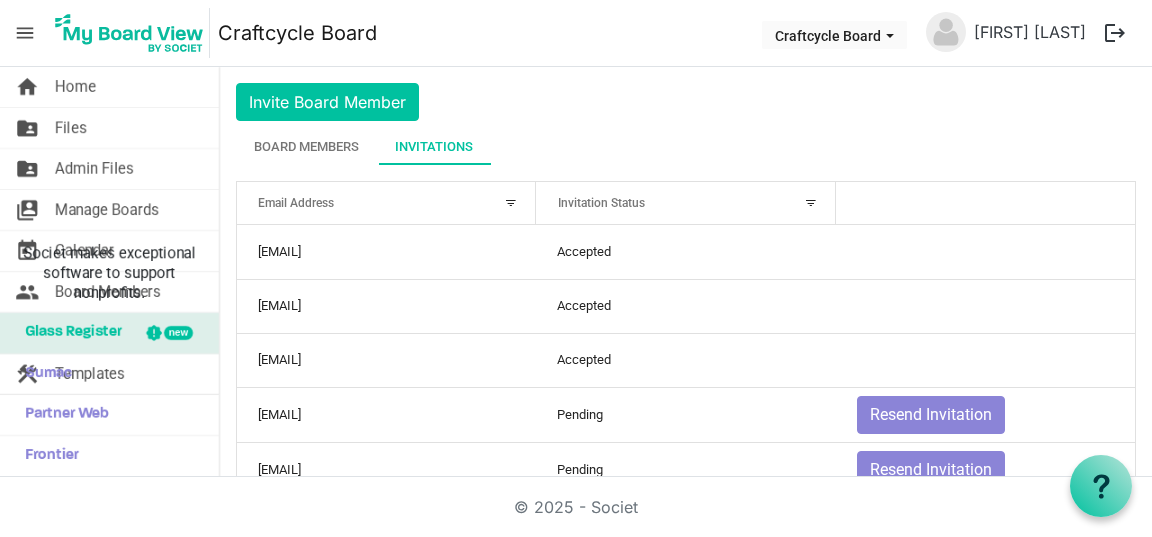 scroll, scrollTop: 0, scrollLeft: 0, axis: both 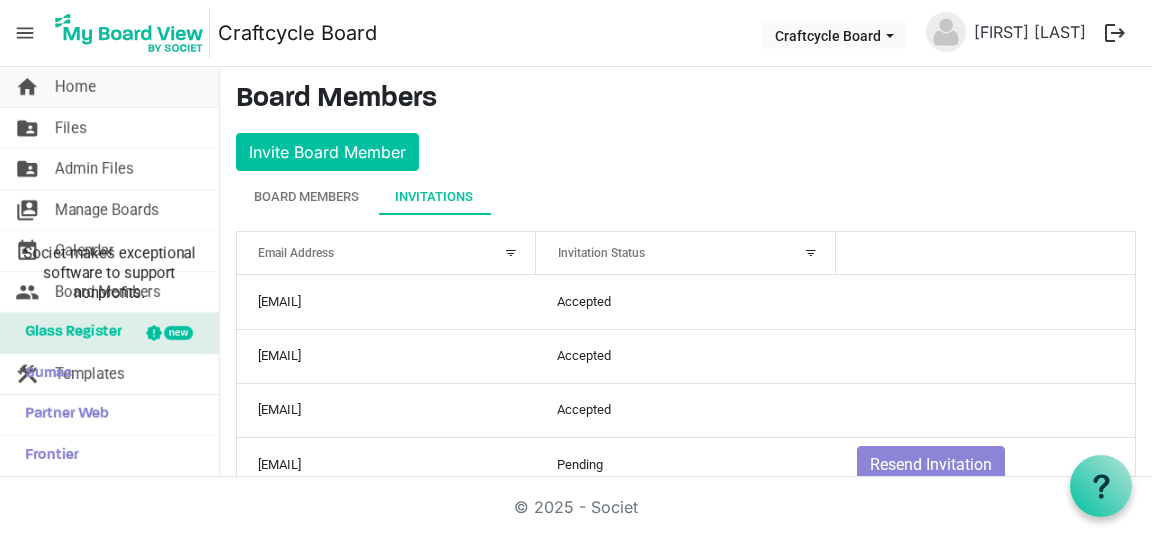 click on "Home" at bounding box center (75, 87) 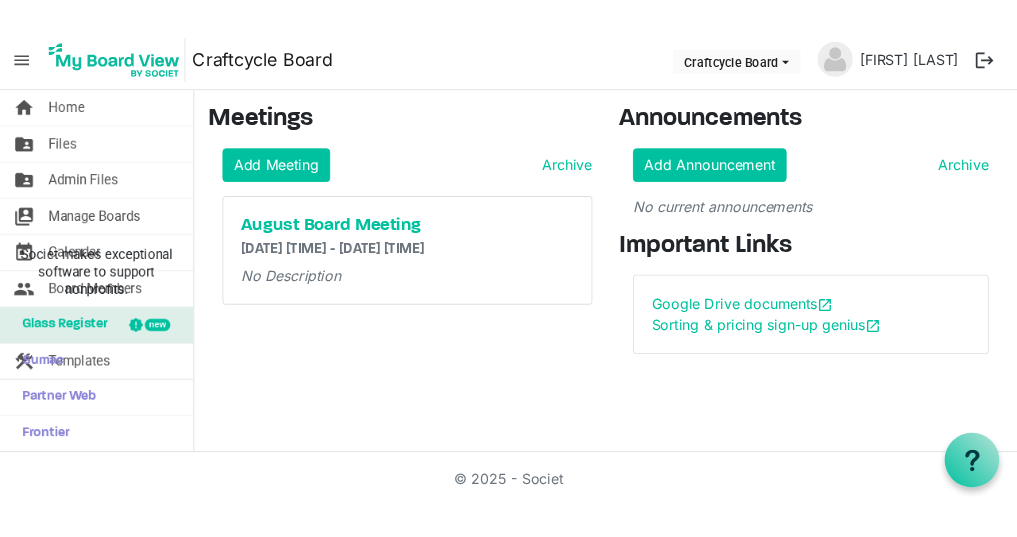 scroll, scrollTop: 0, scrollLeft: 0, axis: both 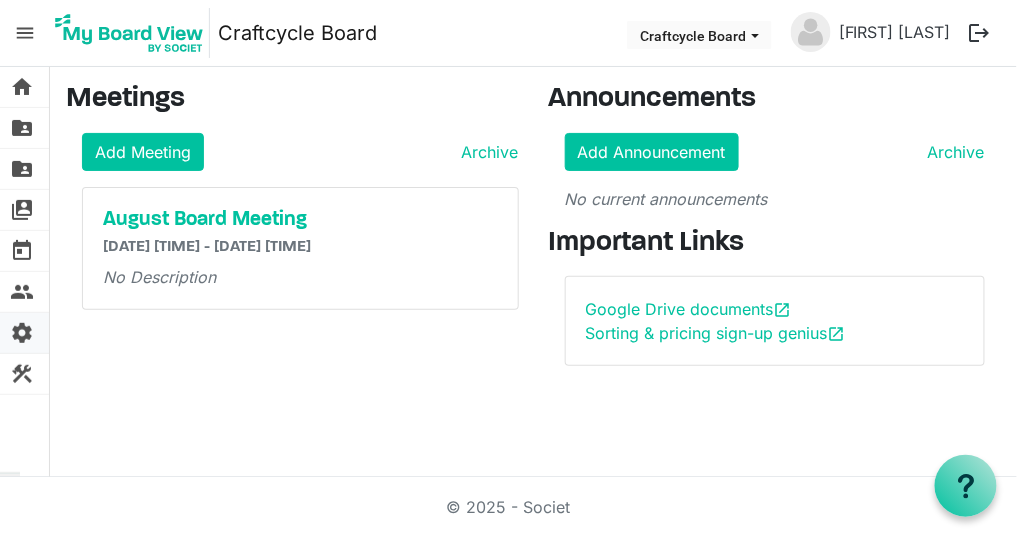 click on "settings" at bounding box center [22, 333] 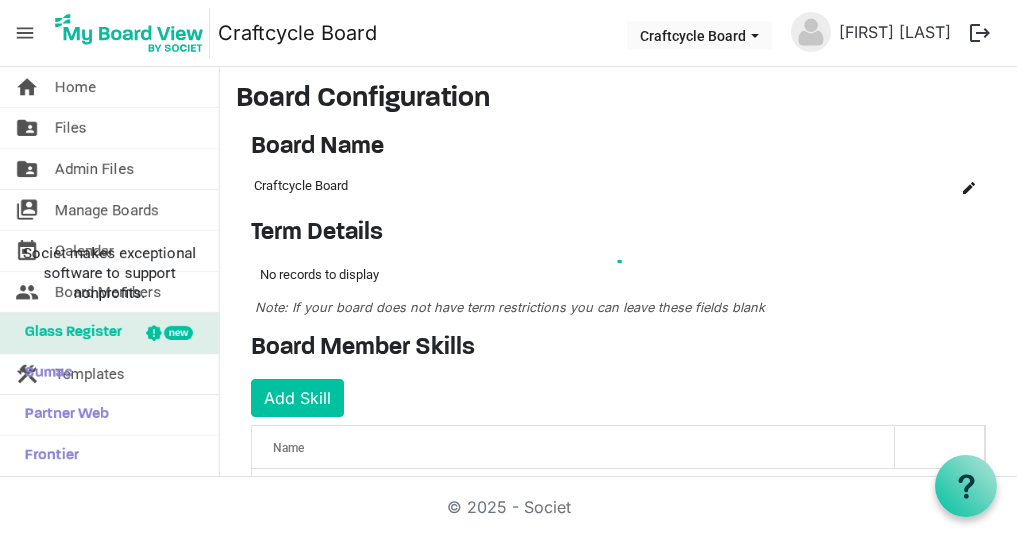 scroll, scrollTop: 0, scrollLeft: 0, axis: both 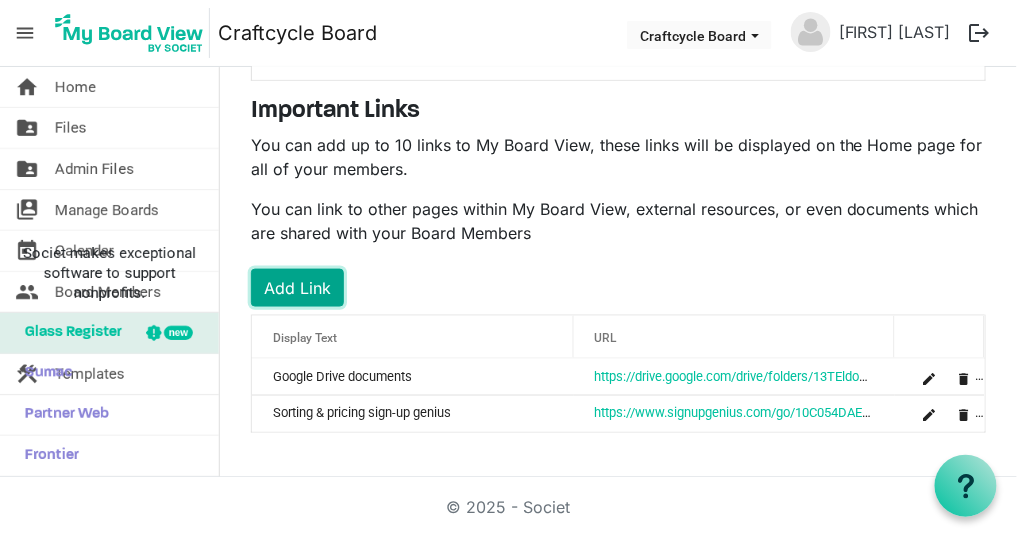 click on "Add Link" at bounding box center [297, 288] 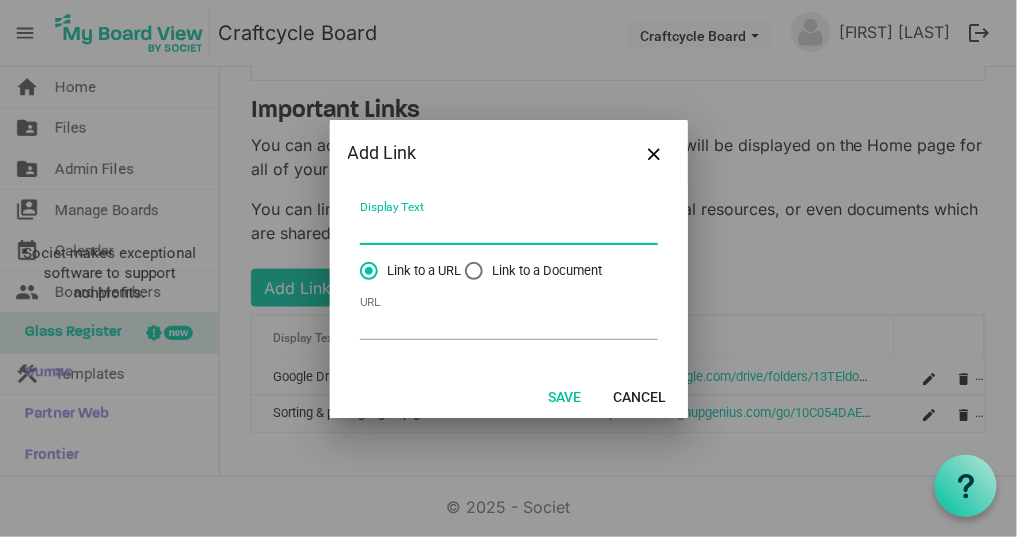 click on "Display Text" at bounding box center (509, 229) 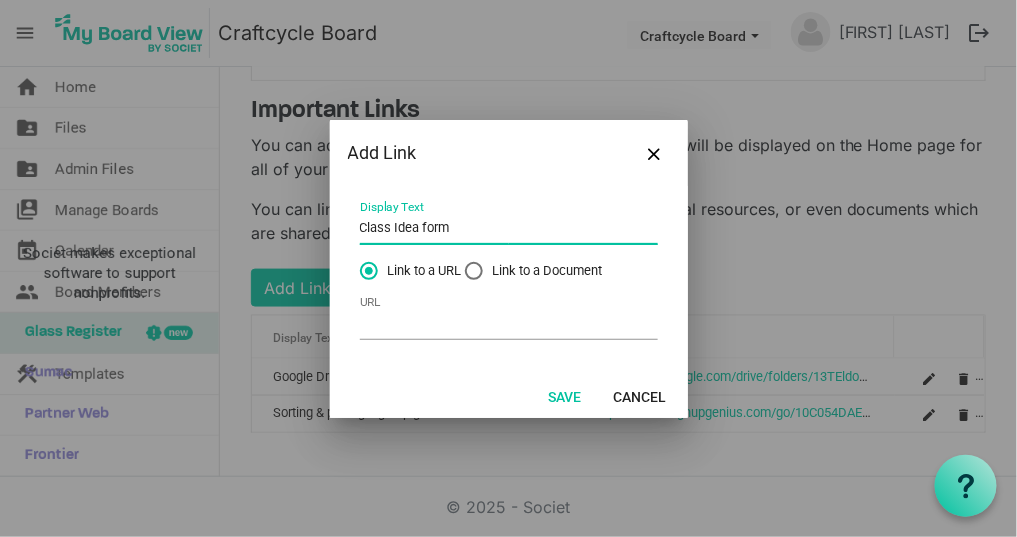 type on "Class Idea form" 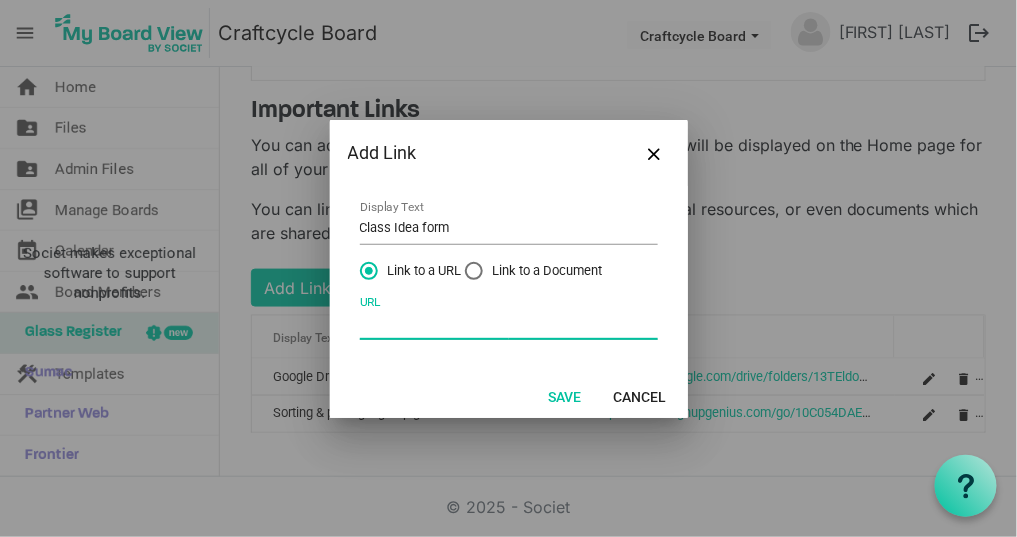 click on "URL" at bounding box center [509, 324] 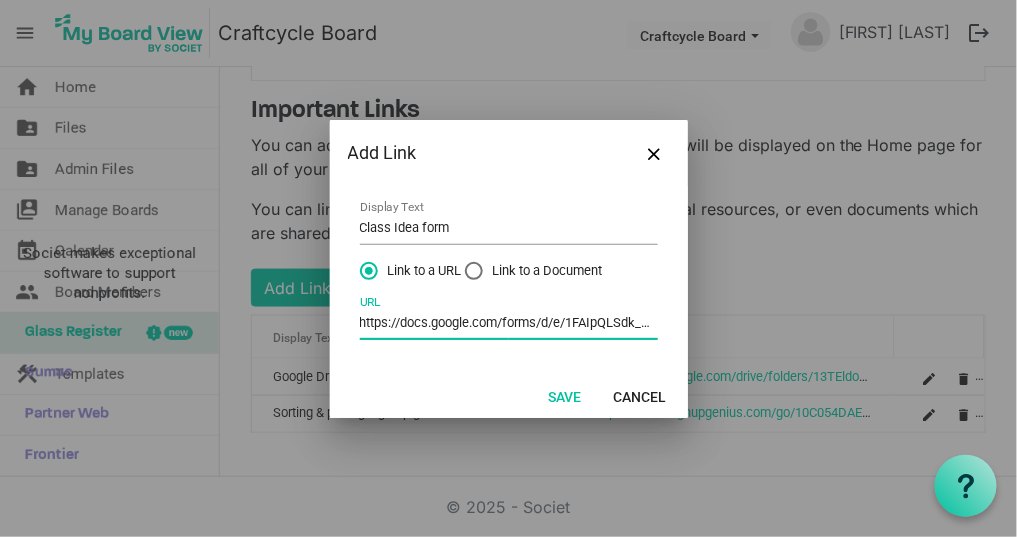 scroll, scrollTop: 0, scrollLeft: 435, axis: horizontal 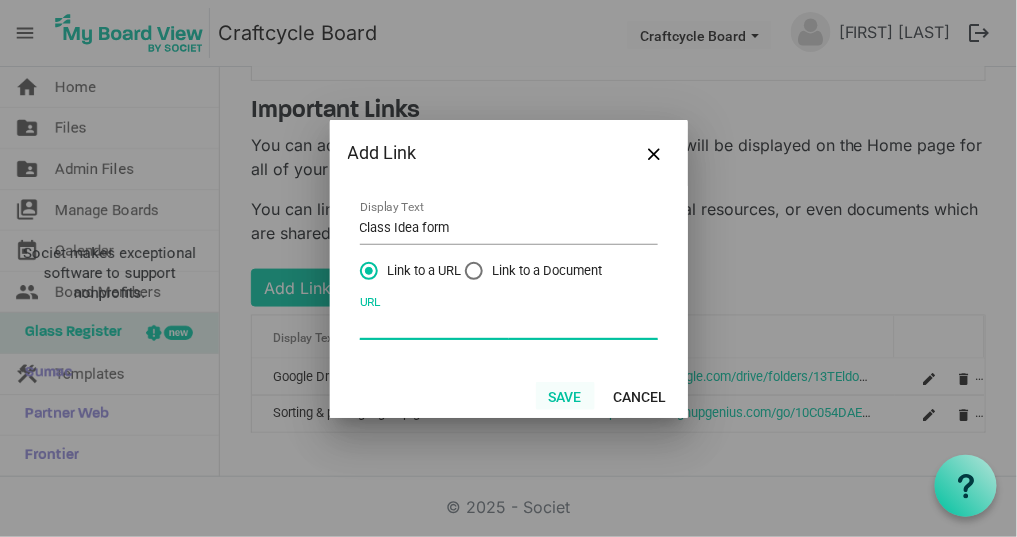 type on "https://docs.google.com/forms/d/e/1FAIpQLSdk_QpEg6Gy8P35W10p-hj_duauhiL2KSS9vlJAWUVLjffPig/viewform?usp=header" 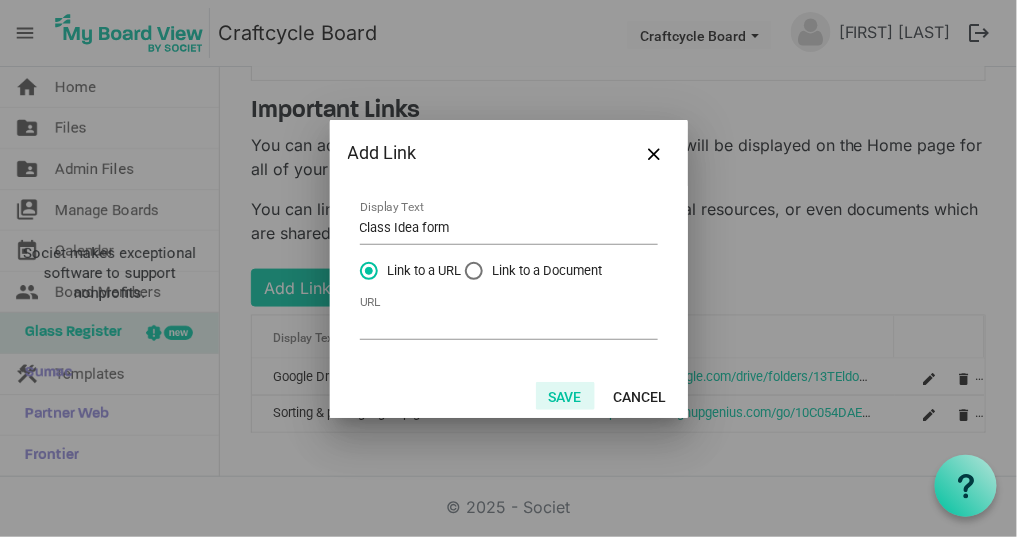 scroll, scrollTop: 0, scrollLeft: 0, axis: both 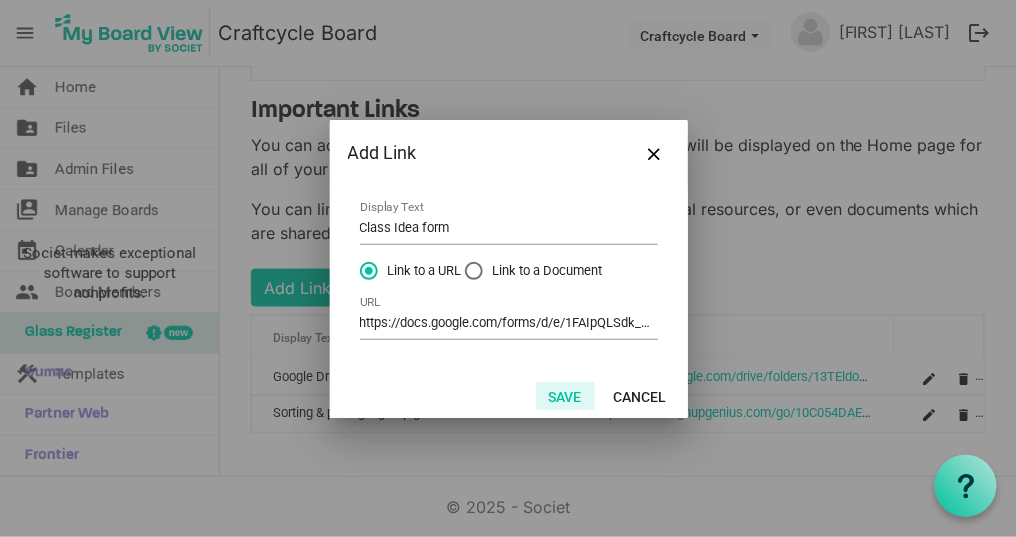click on "Save" at bounding box center (565, 396) 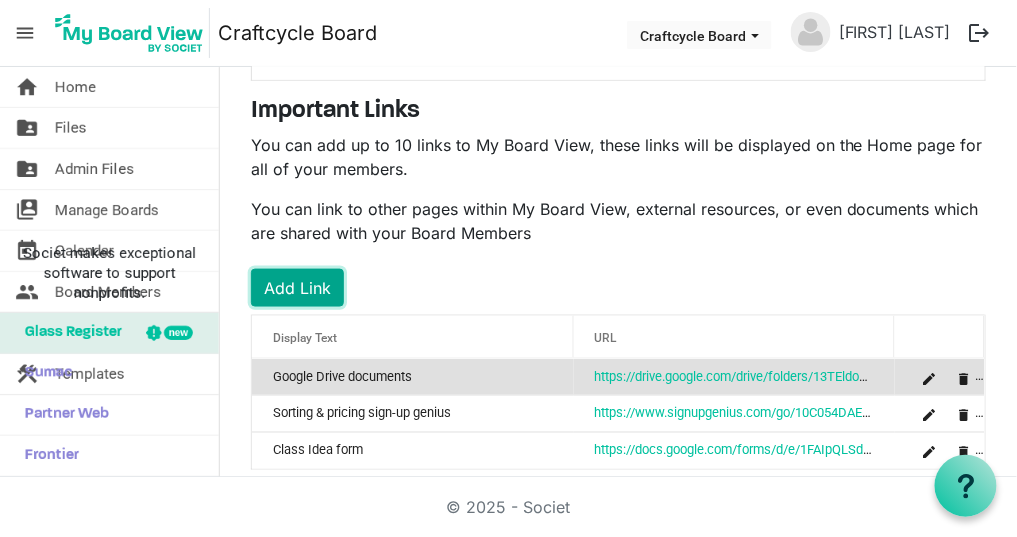 click on "Add Link" at bounding box center (297, 288) 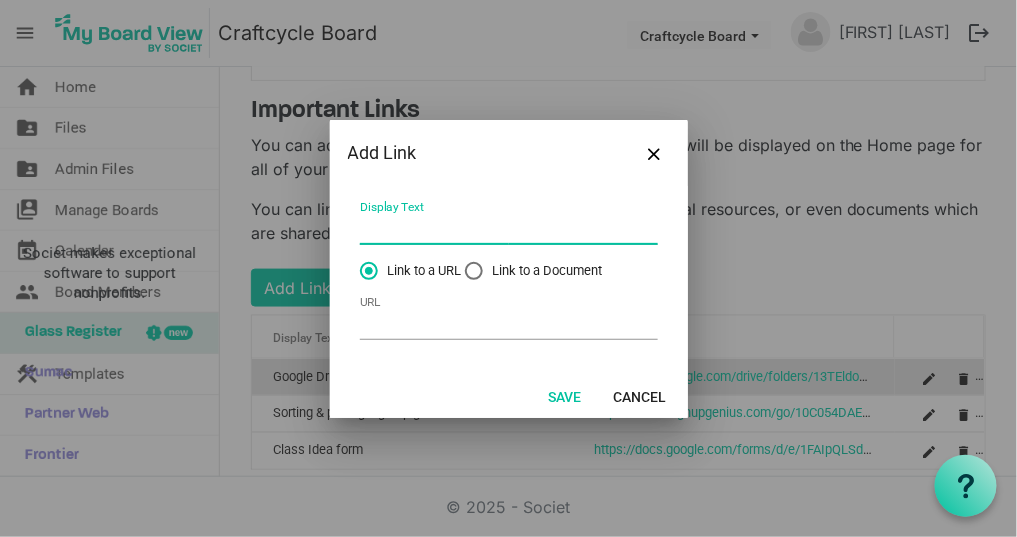 click on "Display Text" at bounding box center (509, 229) 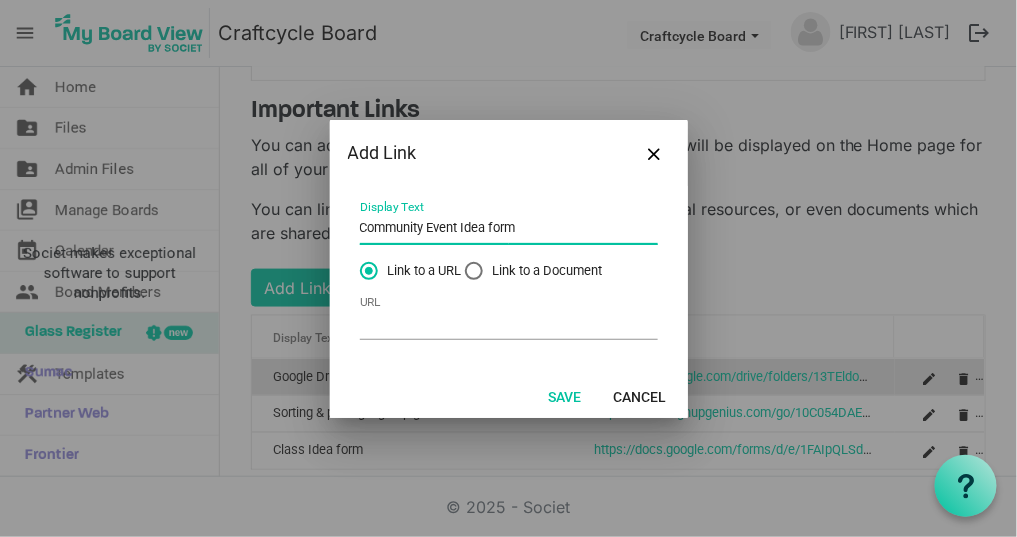 type on "Community Event Idea form" 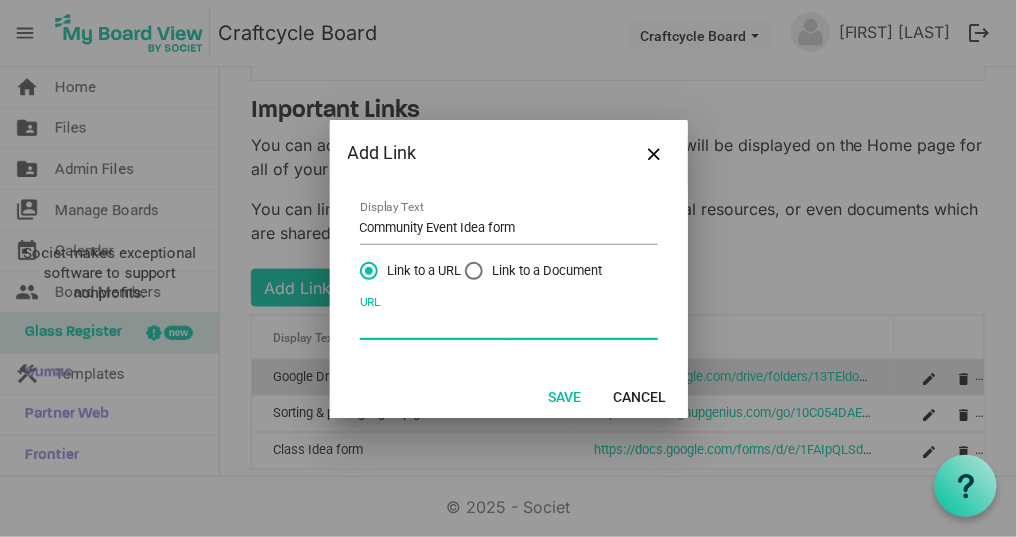 click on "URL" at bounding box center [509, 324] 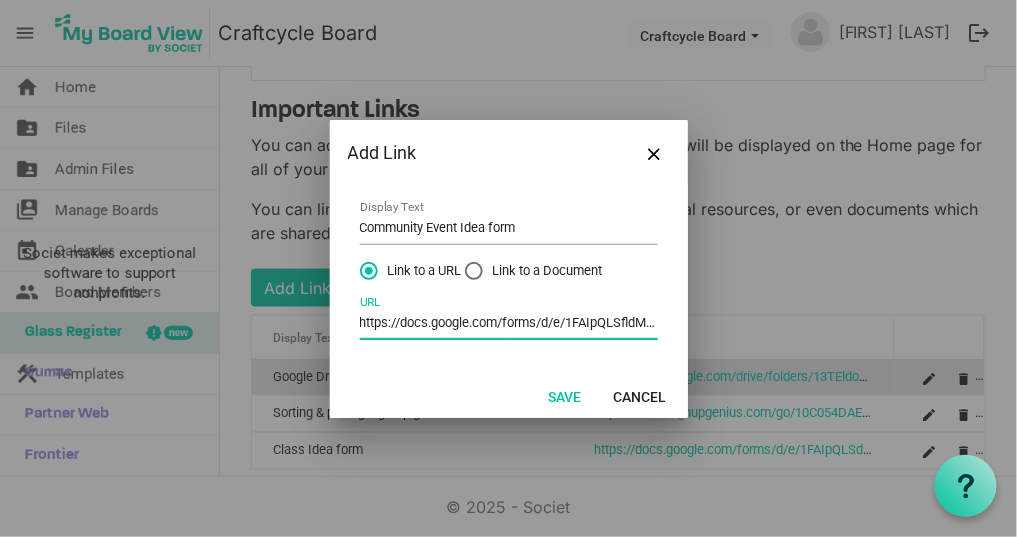 scroll, scrollTop: 0, scrollLeft: 445, axis: horizontal 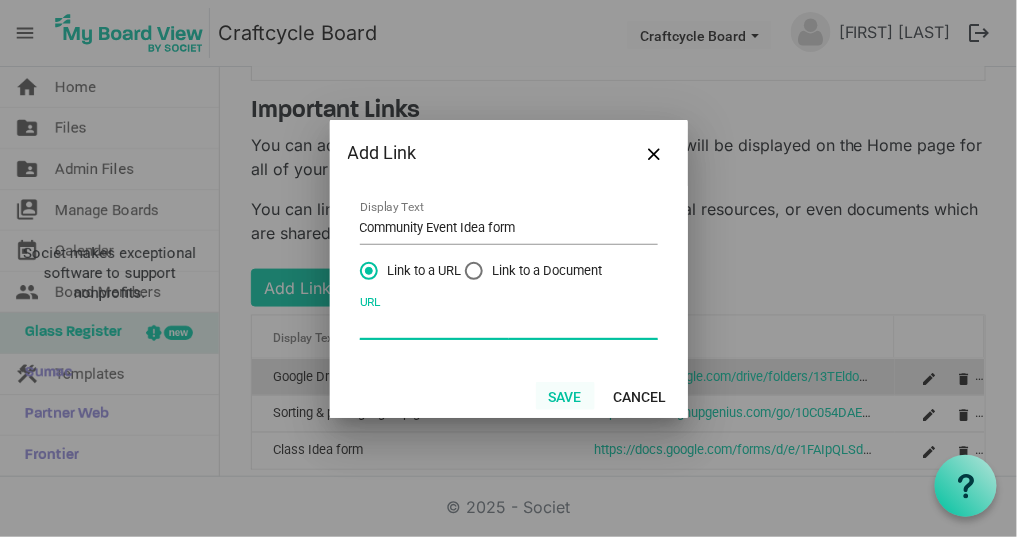 type on "https://docs.google.com/forms/d/e/1FAIpQLSfldMh1_iH2ztpiCZkX9rdXK3T8nSlGcD2umuhLJdWN9drTrw/viewform?usp=header" 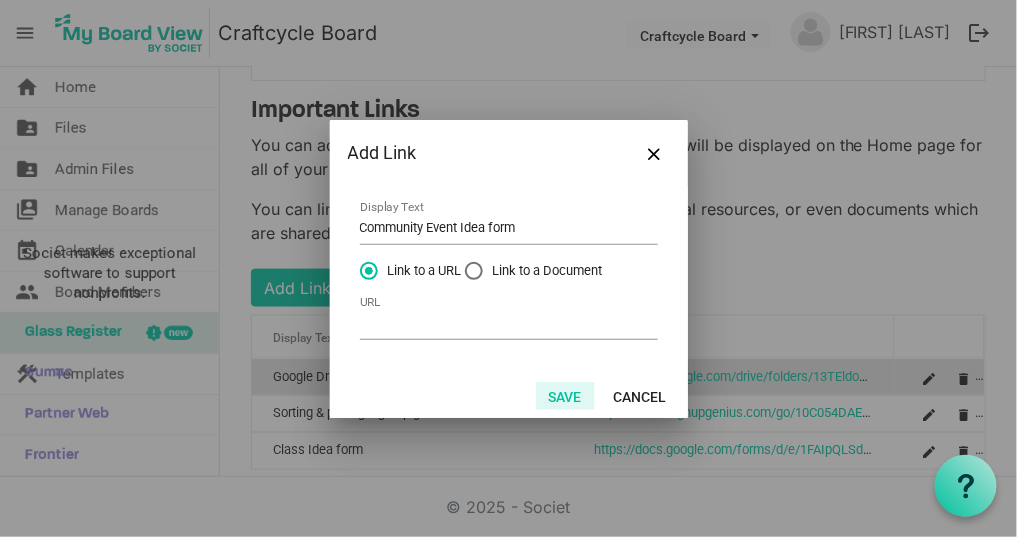 scroll, scrollTop: 0, scrollLeft: 0, axis: both 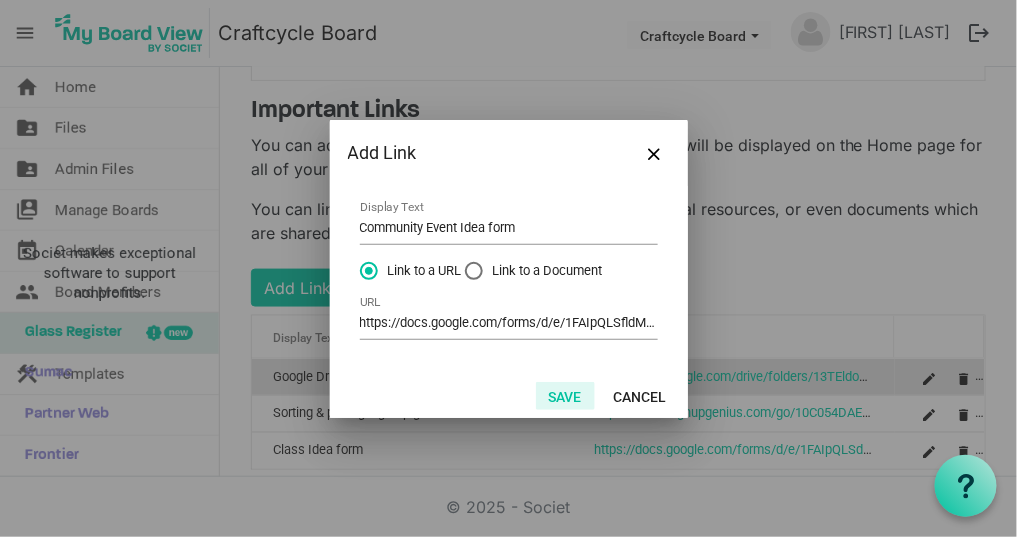 click on "Save" at bounding box center (565, 396) 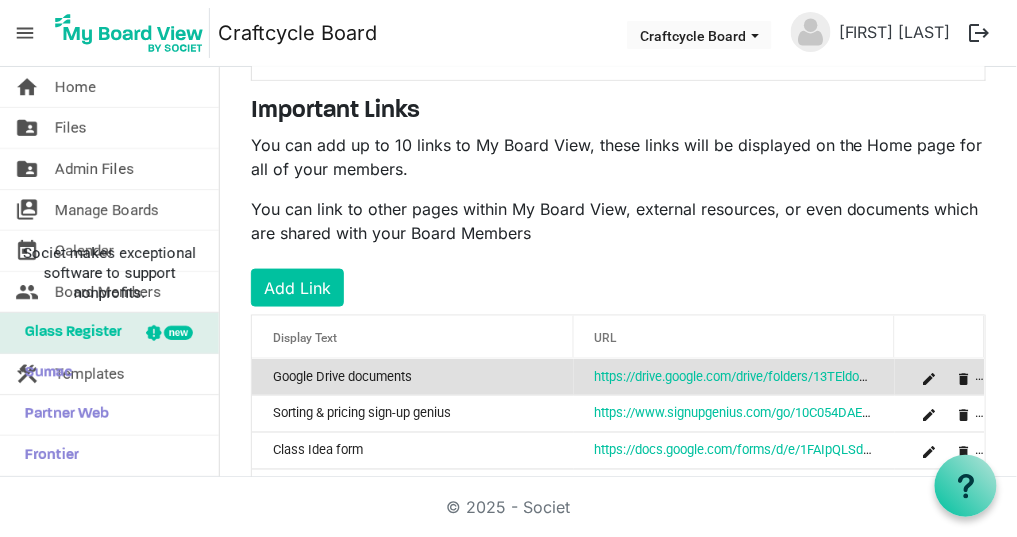 click on "Important Links
You can add up to 10 links to My Board View, these links will be displayed on the Home page for all of your members.
You can link to other pages within My Board View, external resources, or even documents which are shared with your Board Members
Add Link
OK OK Cancel Id Display Text URL links-grid_header_table 635 Google Drive documents https://drive.google.com/drive/folders/13TEldo5XeEL4pIHMNmCv_qtFseUjsQ1x?usp=drive_link  open_in_new 636 Sorting & pricing sign-up genius https://www.signupgenius.com/go/10C054DAEAD23A0F5CF8-56311746-sort#/  open_in_new 655 Class Idea form https://docs.google.com/forms/d/e/1FAIpQLSdk_QpEg6Gy8P35W10p-hj_duauhiL2KSS9vlJAWUVLjffPig/viewform?usp=header  open_in_new 656 Community Event Idea form https://docs.google.com/forms/d/e/1FAIpQLSfldMh1_iH2ztpiCZkX9rdXK3T8nSlGcD2umuhLJdWN9drTrw/viewform?usp=header" at bounding box center [618, 302] 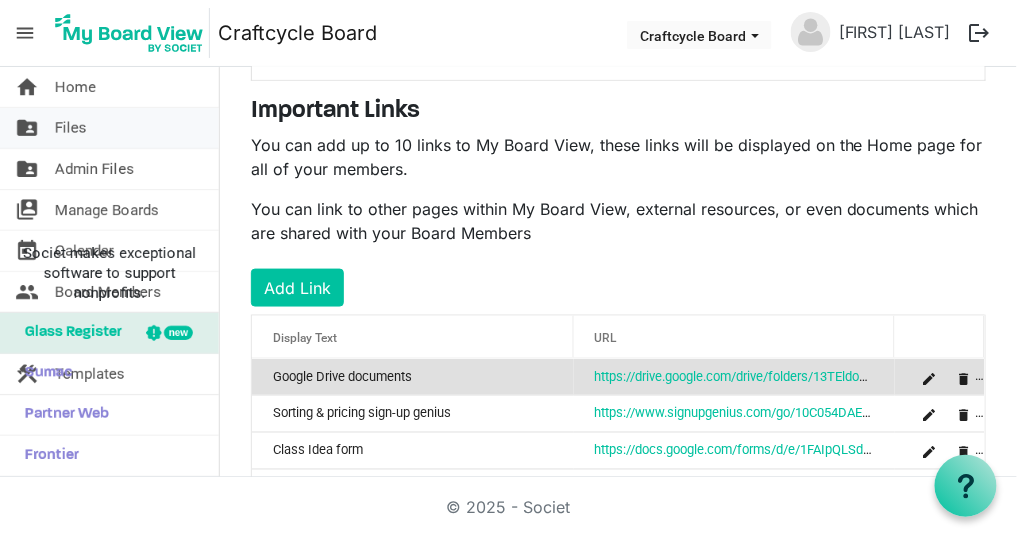 click on "folder_shared
Files" at bounding box center (109, 128) 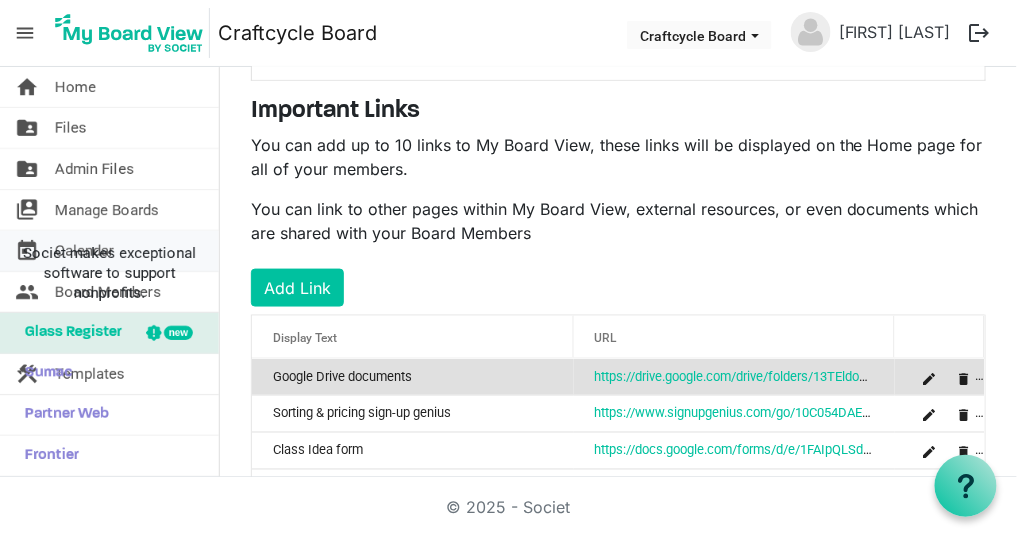 click on "Calendar" at bounding box center (84, 251) 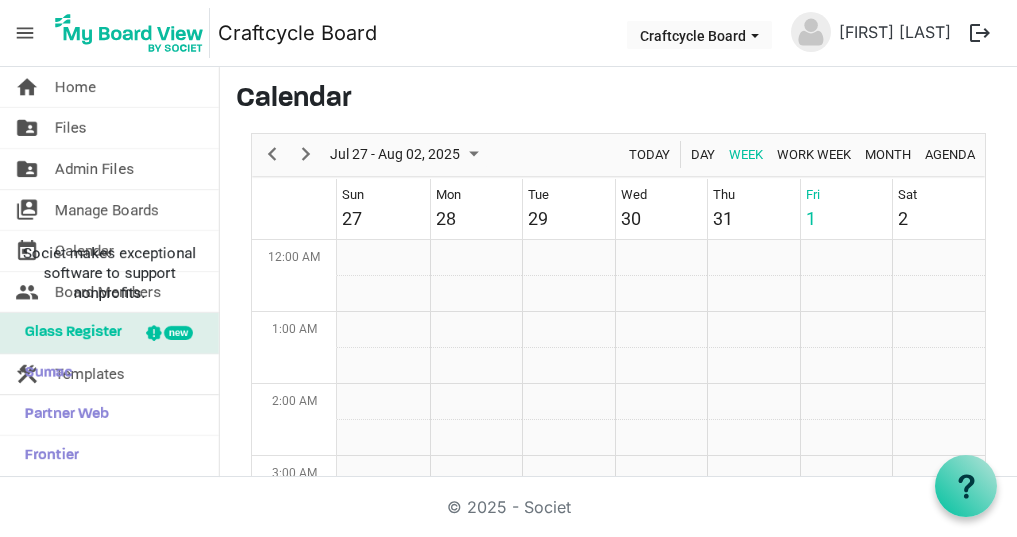 scroll, scrollTop: 0, scrollLeft: 0, axis: both 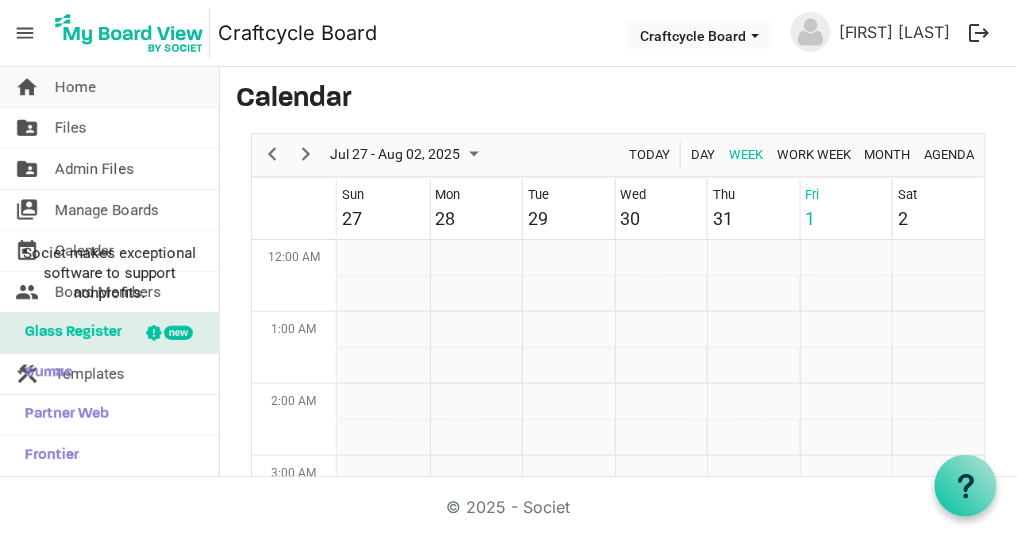 click on "Home" at bounding box center [75, 87] 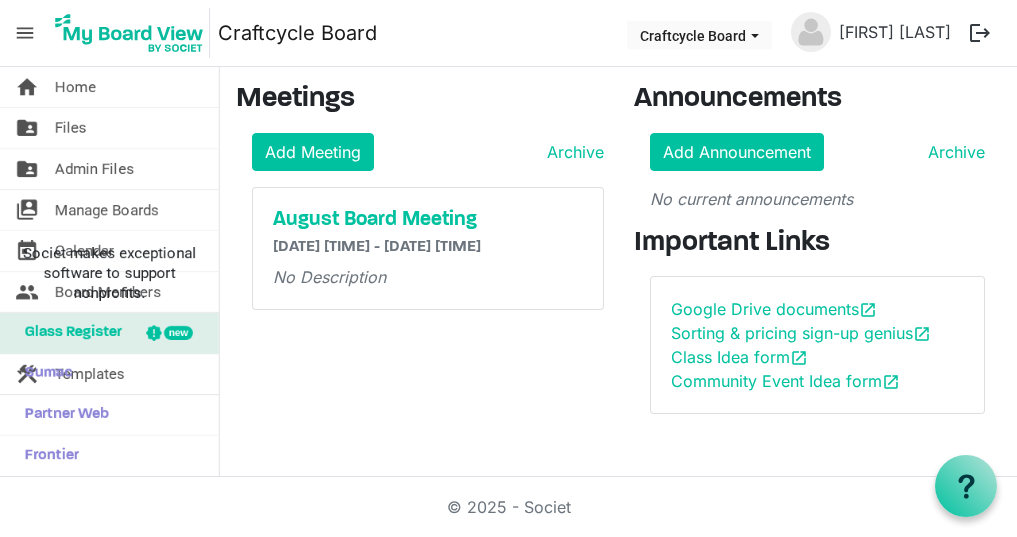 scroll, scrollTop: 0, scrollLeft: 0, axis: both 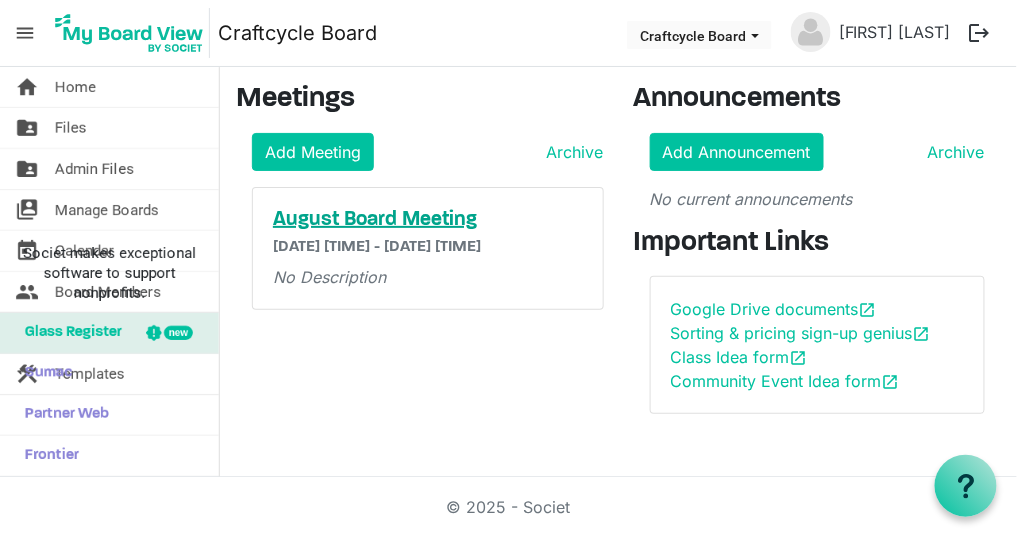 click on "August Board Meeting" at bounding box center (428, 220) 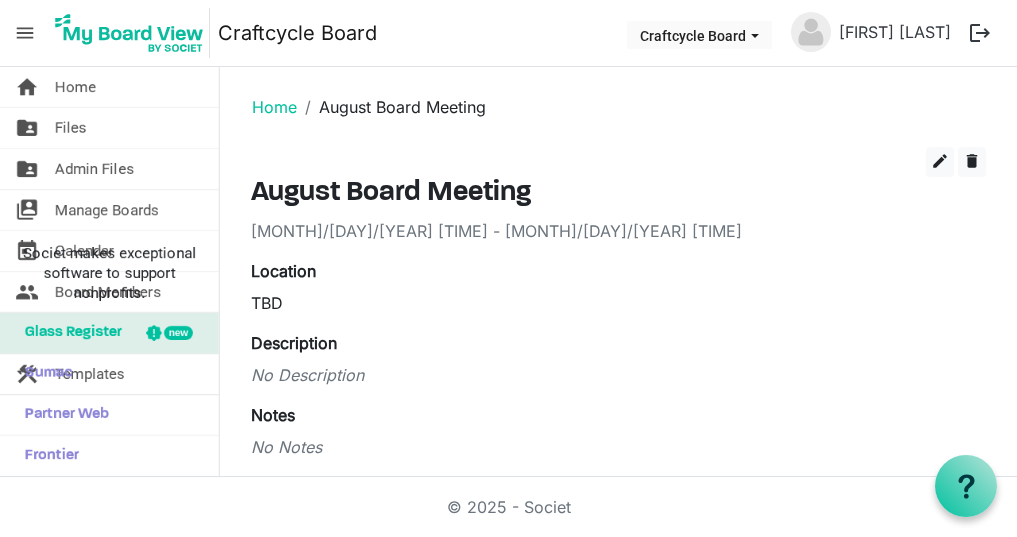 scroll, scrollTop: 0, scrollLeft: 0, axis: both 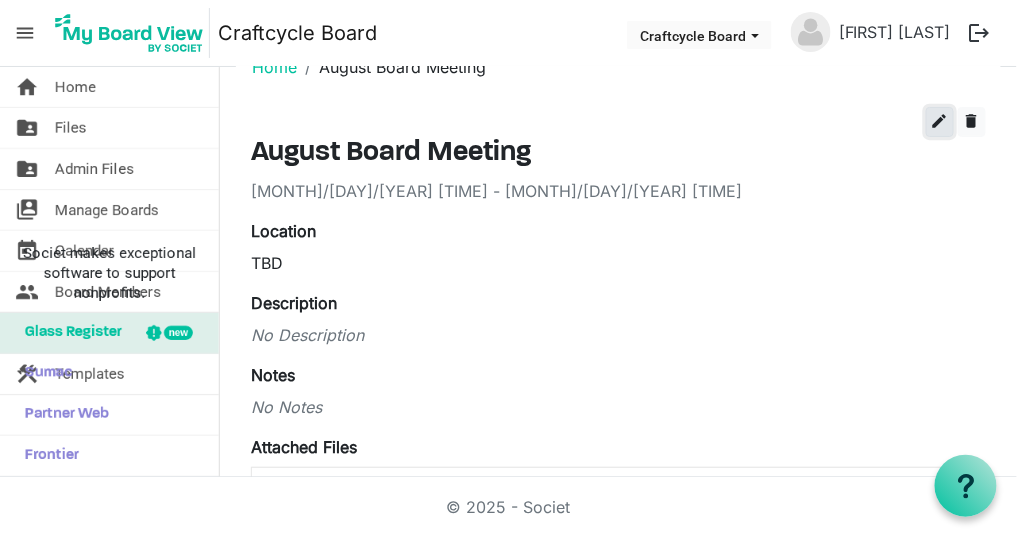 click on "edit" at bounding box center [940, 121] 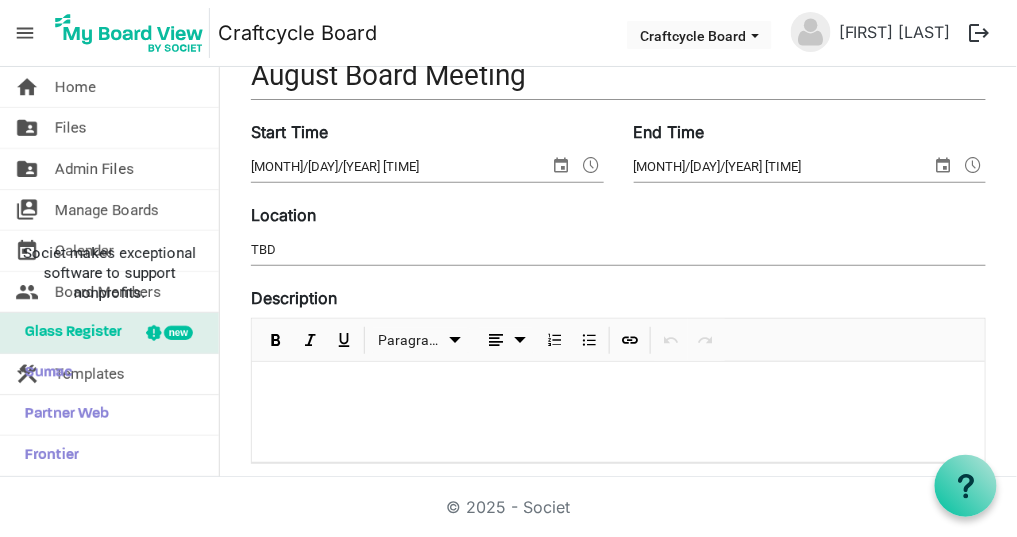 scroll, scrollTop: 135, scrollLeft: 0, axis: vertical 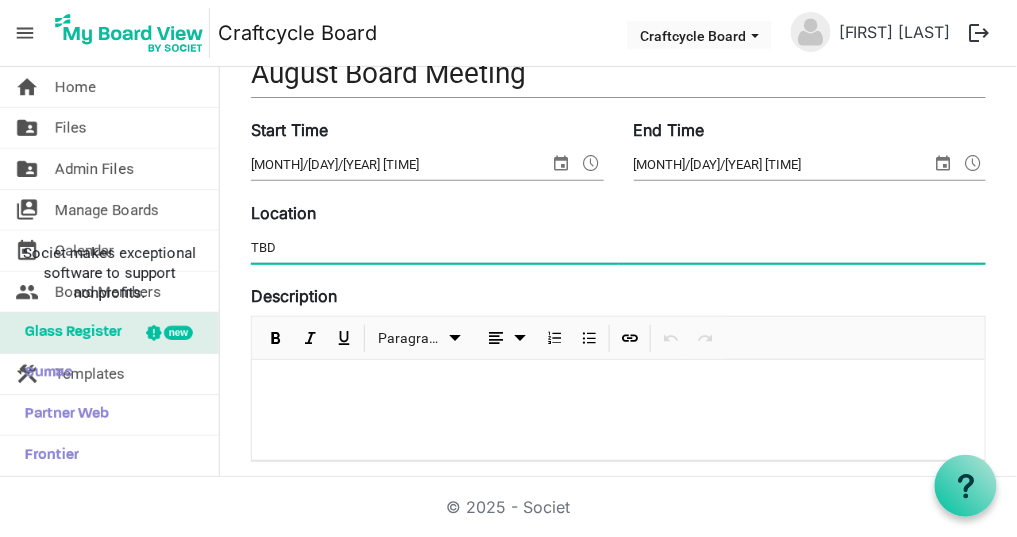 click on "TBD" at bounding box center [618, 248] 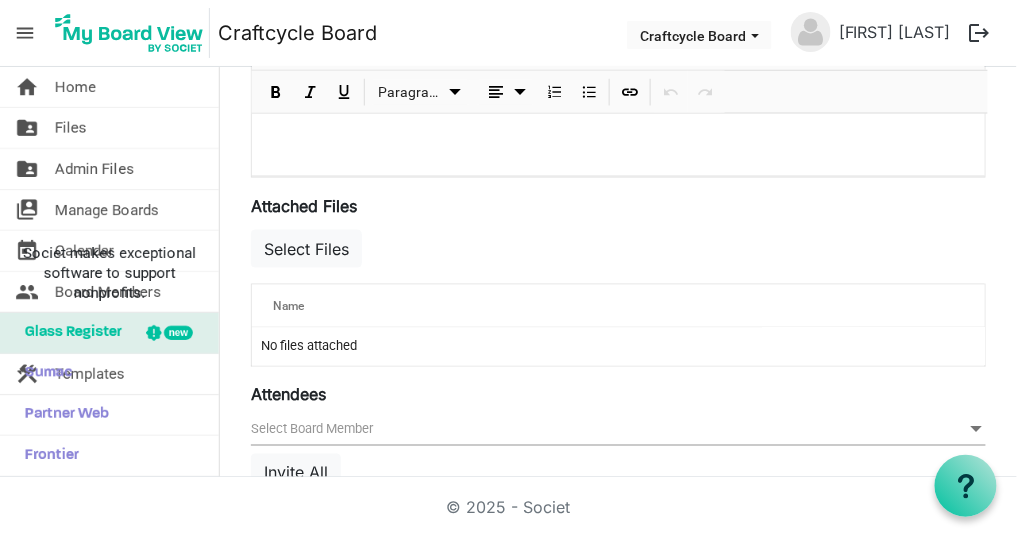scroll, scrollTop: 648, scrollLeft: 0, axis: vertical 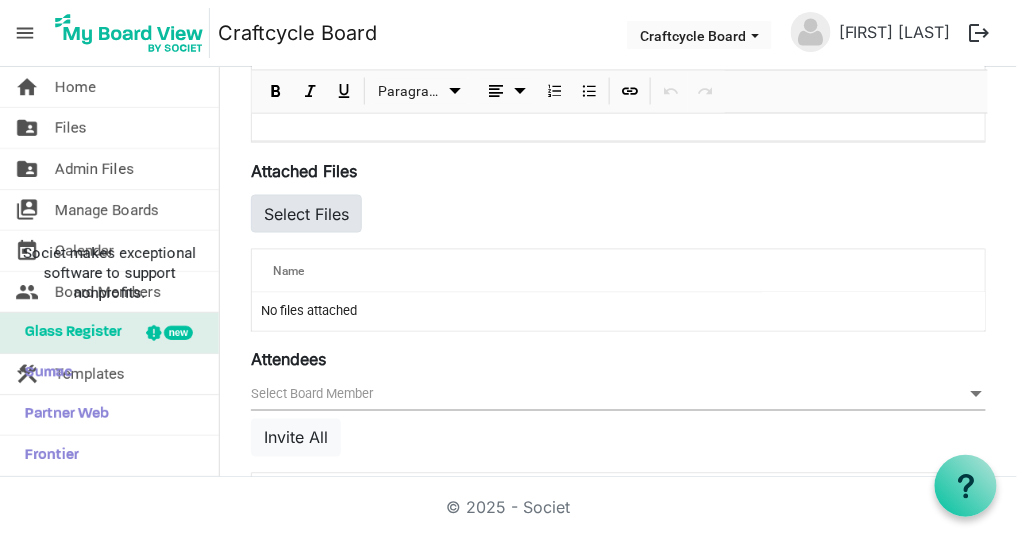 type on "[FIRST]" 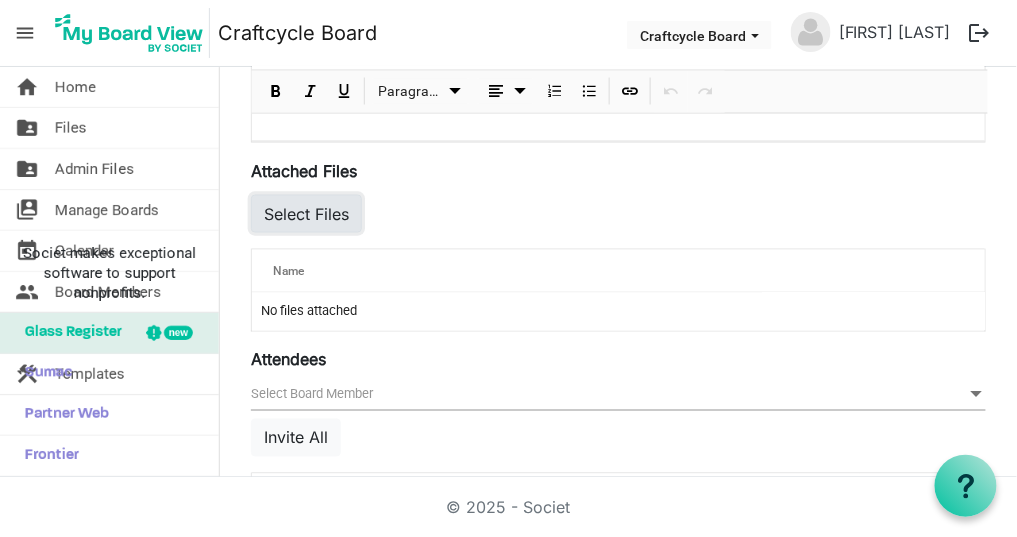 click on "Select Files" at bounding box center [306, 214] 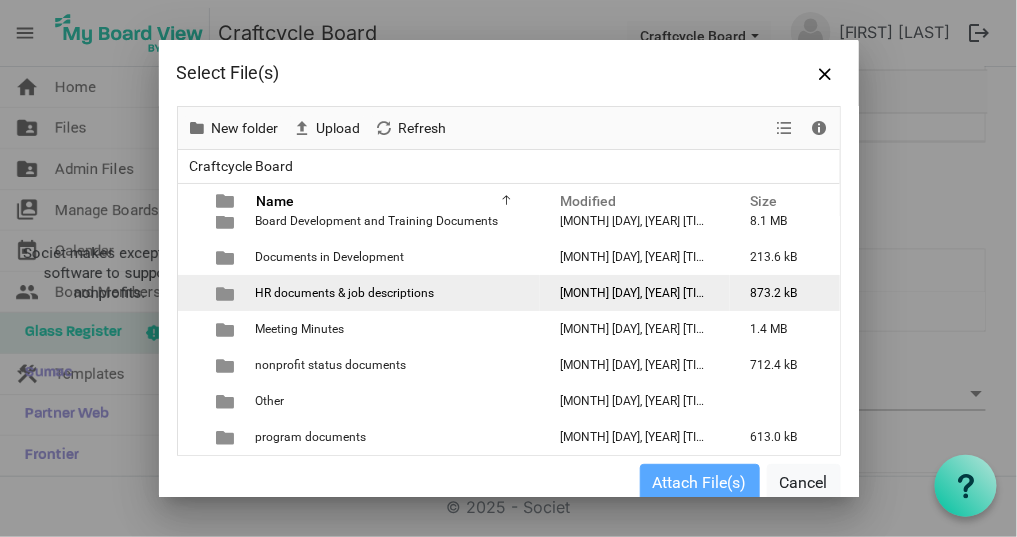 scroll, scrollTop: 0, scrollLeft: 0, axis: both 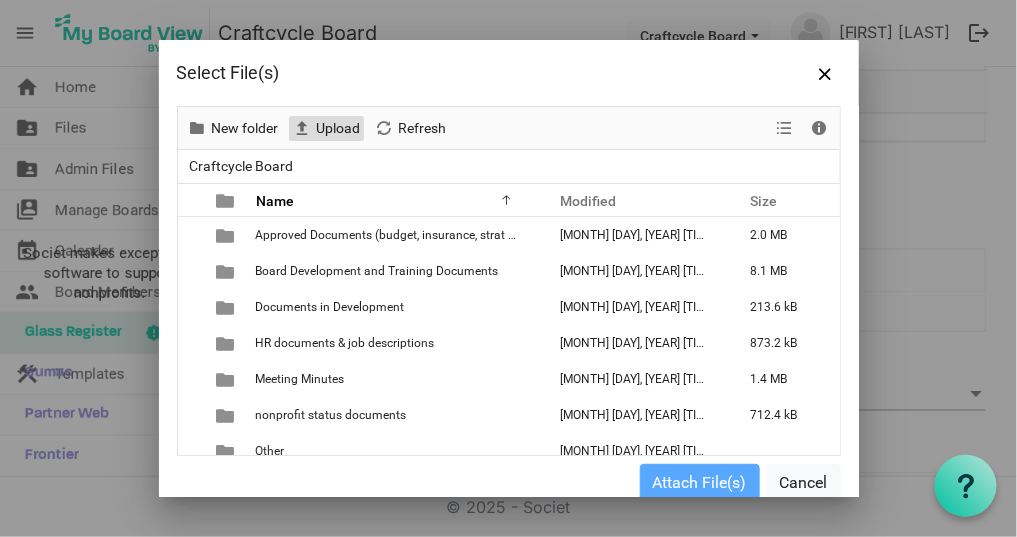 click on "Upload" at bounding box center (339, 128) 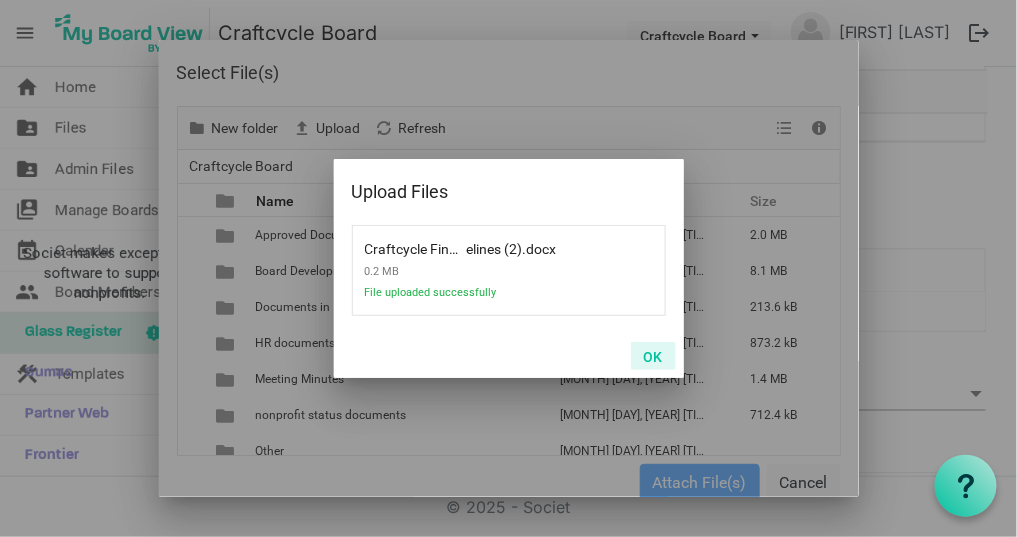click on "OK" at bounding box center [653, 356] 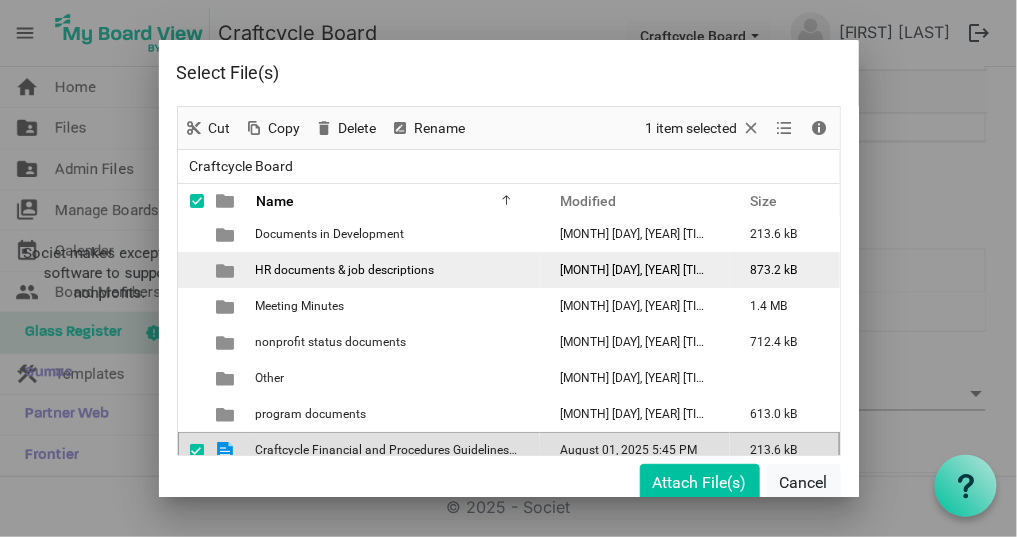 scroll, scrollTop: 86, scrollLeft: 0, axis: vertical 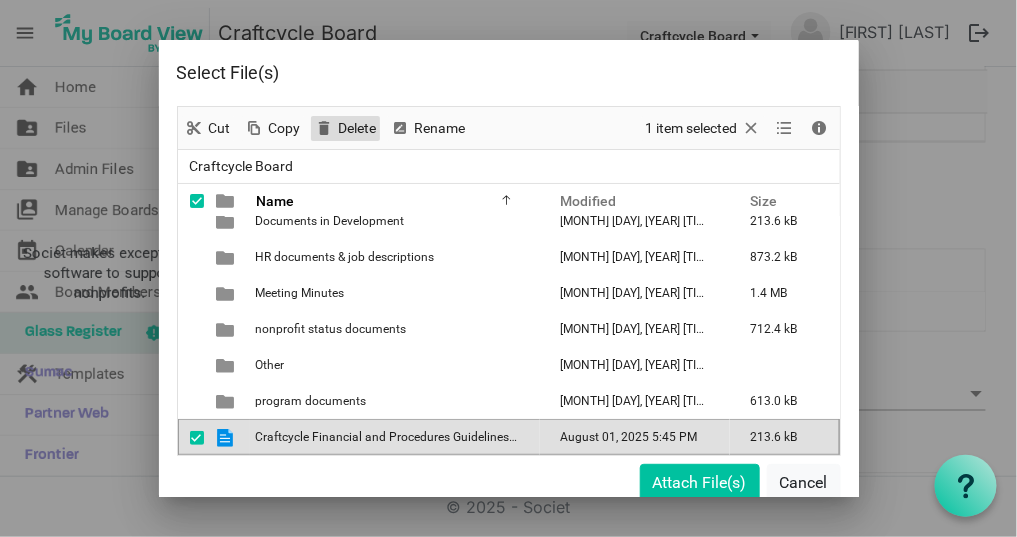 click on "Delete" at bounding box center [358, 128] 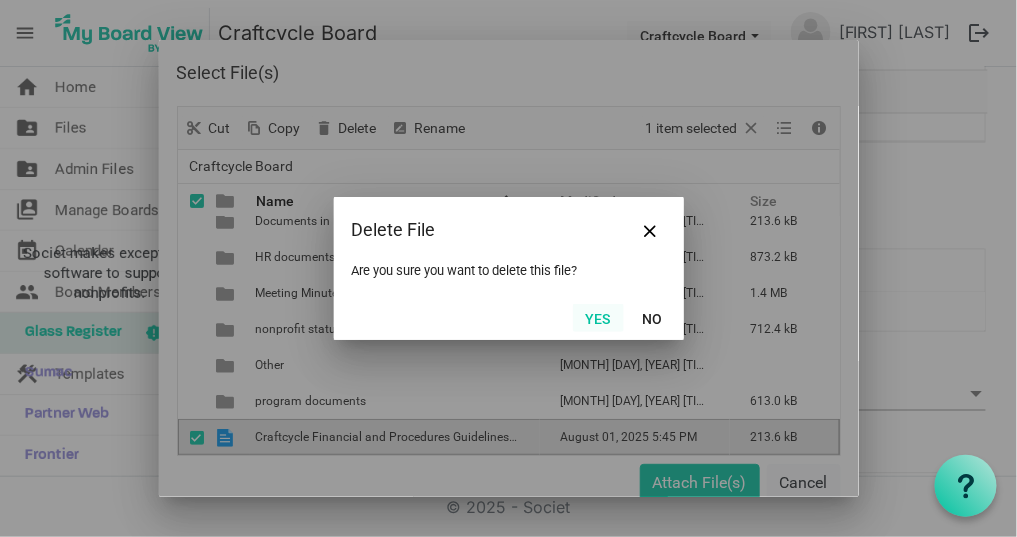 click on "Yes" at bounding box center (598, 318) 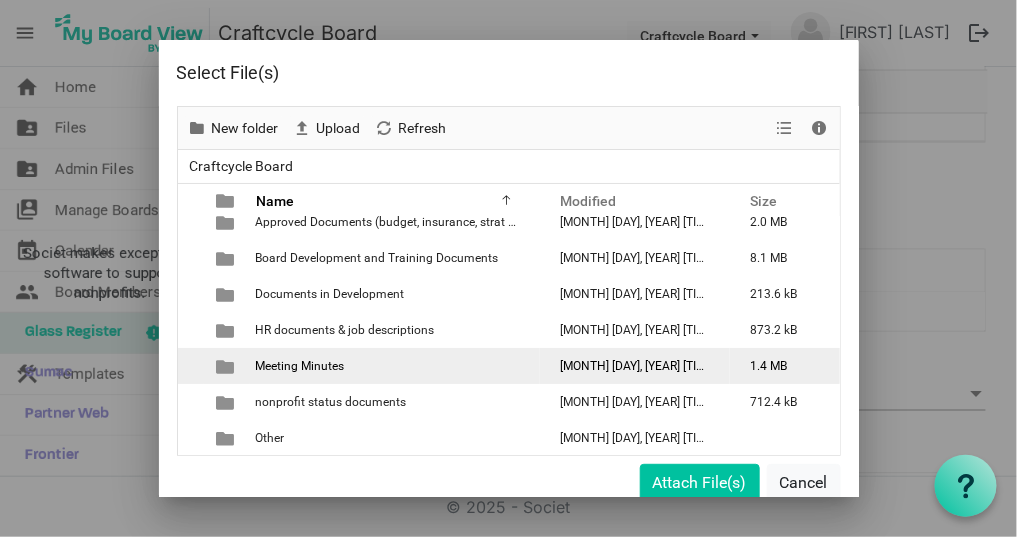 scroll, scrollTop: 0, scrollLeft: 0, axis: both 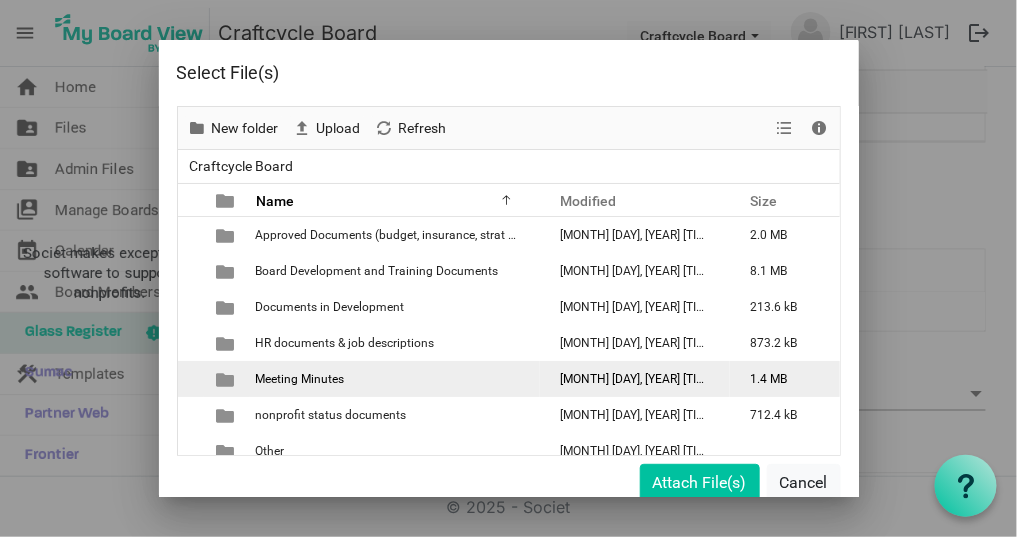 click on "Meeting Minutes" at bounding box center [300, 379] 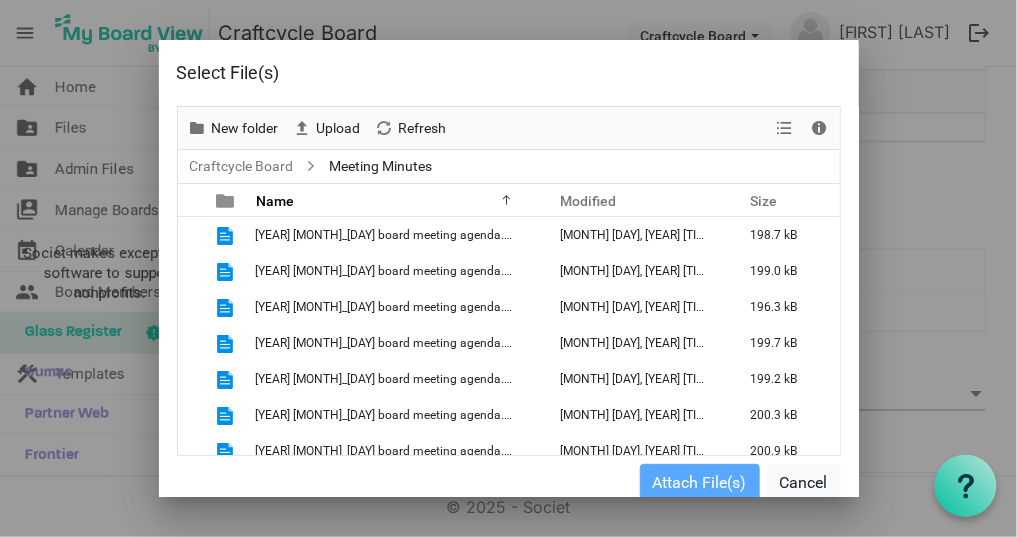 scroll, scrollTop: 14, scrollLeft: 0, axis: vertical 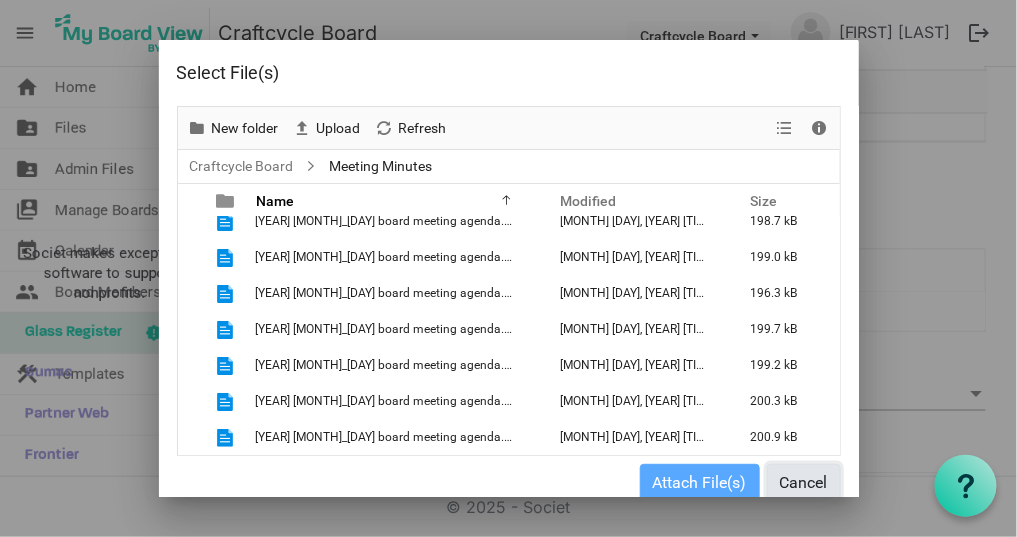 click on "Cancel" at bounding box center (804, 483) 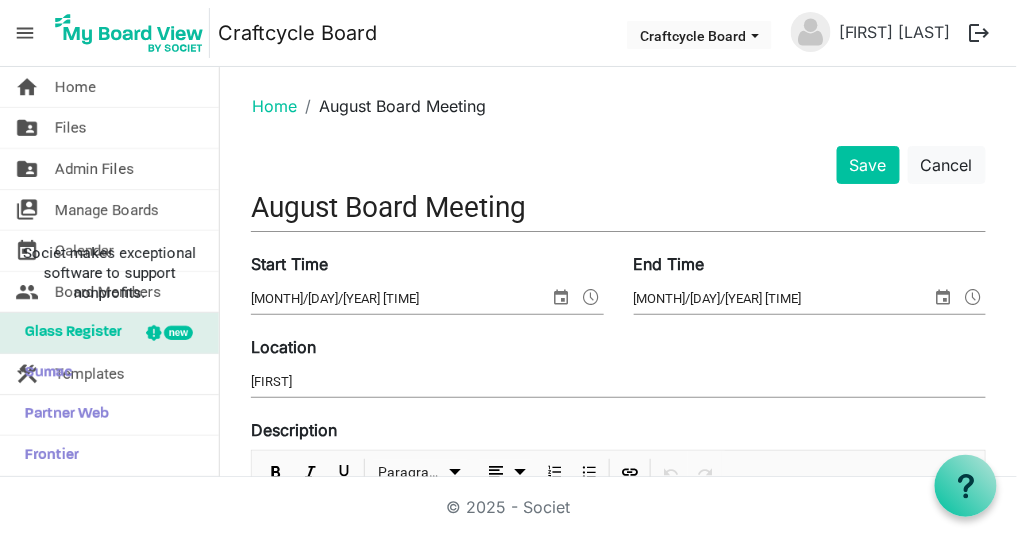 scroll, scrollTop: 0, scrollLeft: 0, axis: both 